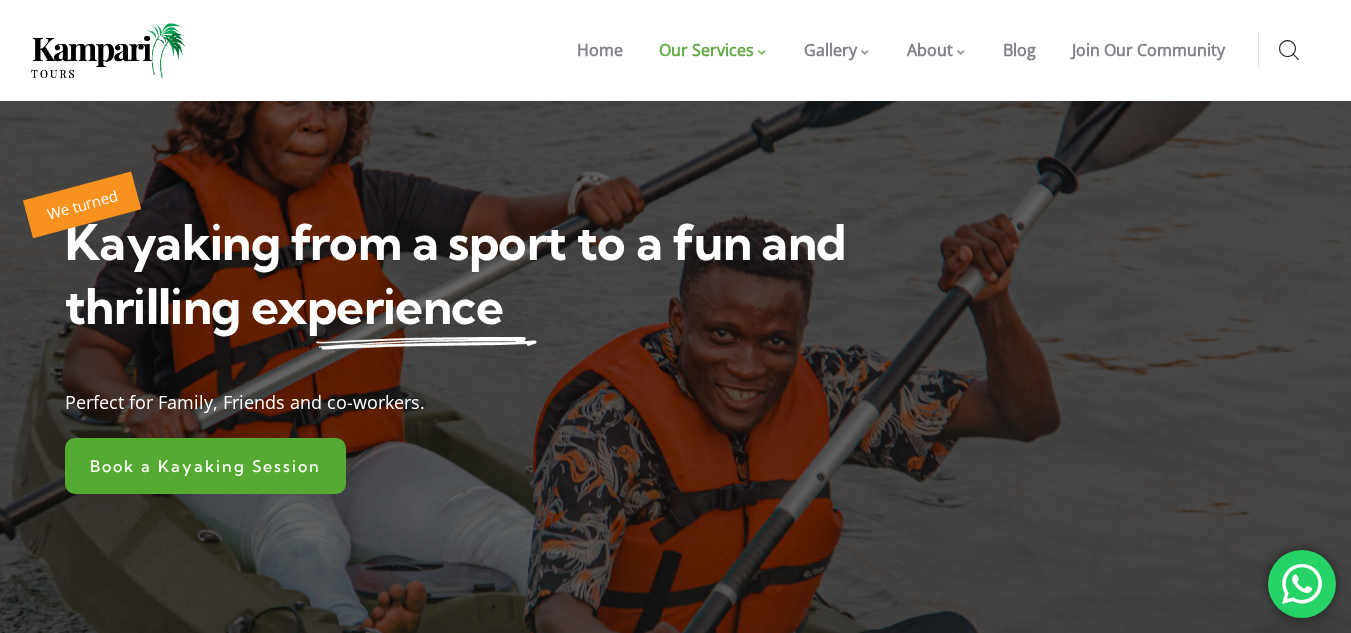 scroll, scrollTop: 0, scrollLeft: 0, axis: both 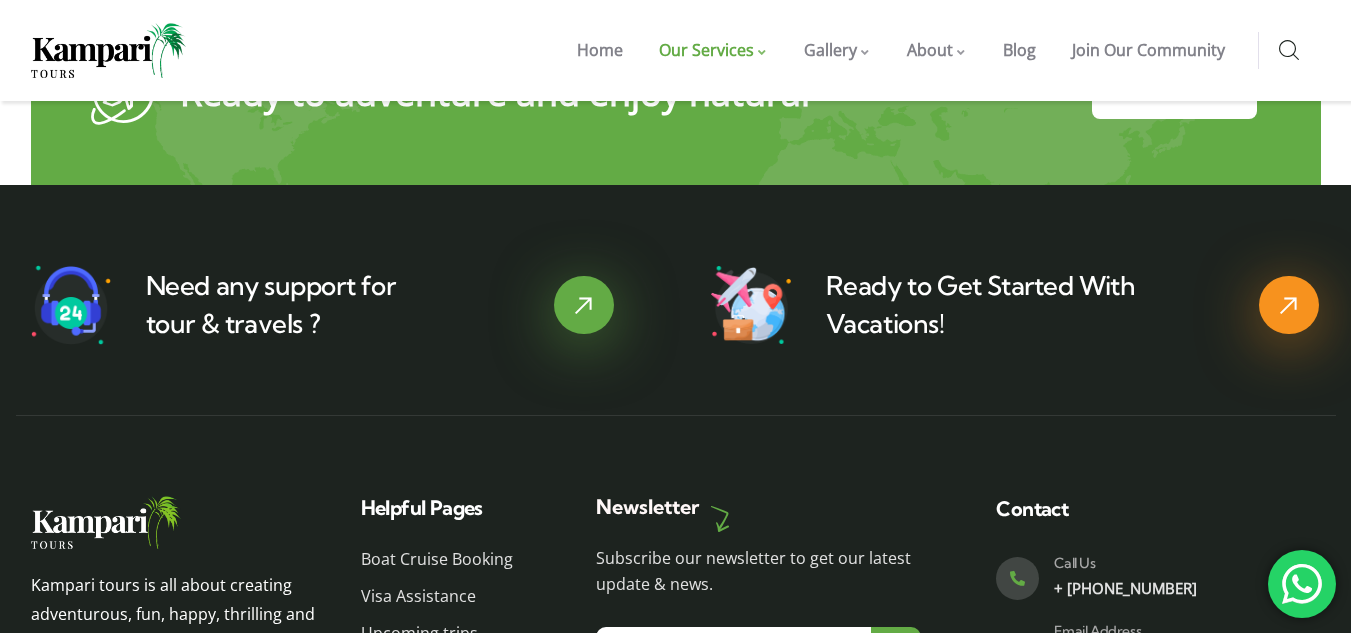 click on "Ready to Get Started With Vacations!" at bounding box center [981, 304] 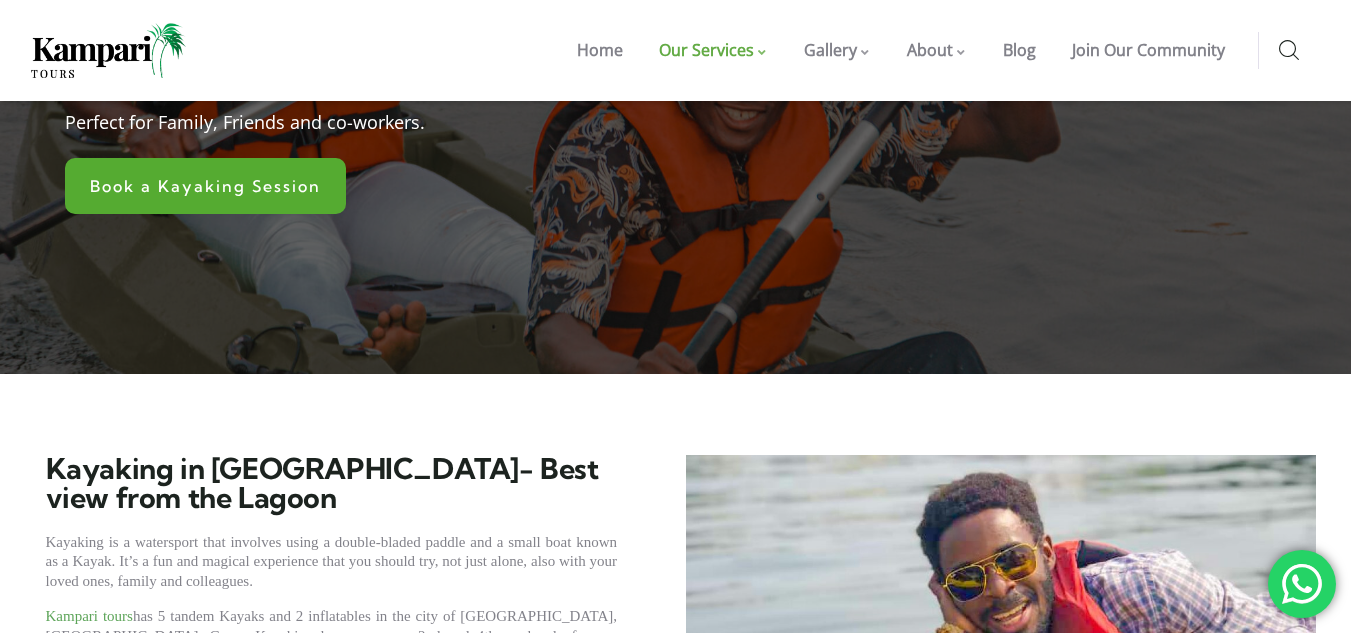 scroll, scrollTop: 0, scrollLeft: 0, axis: both 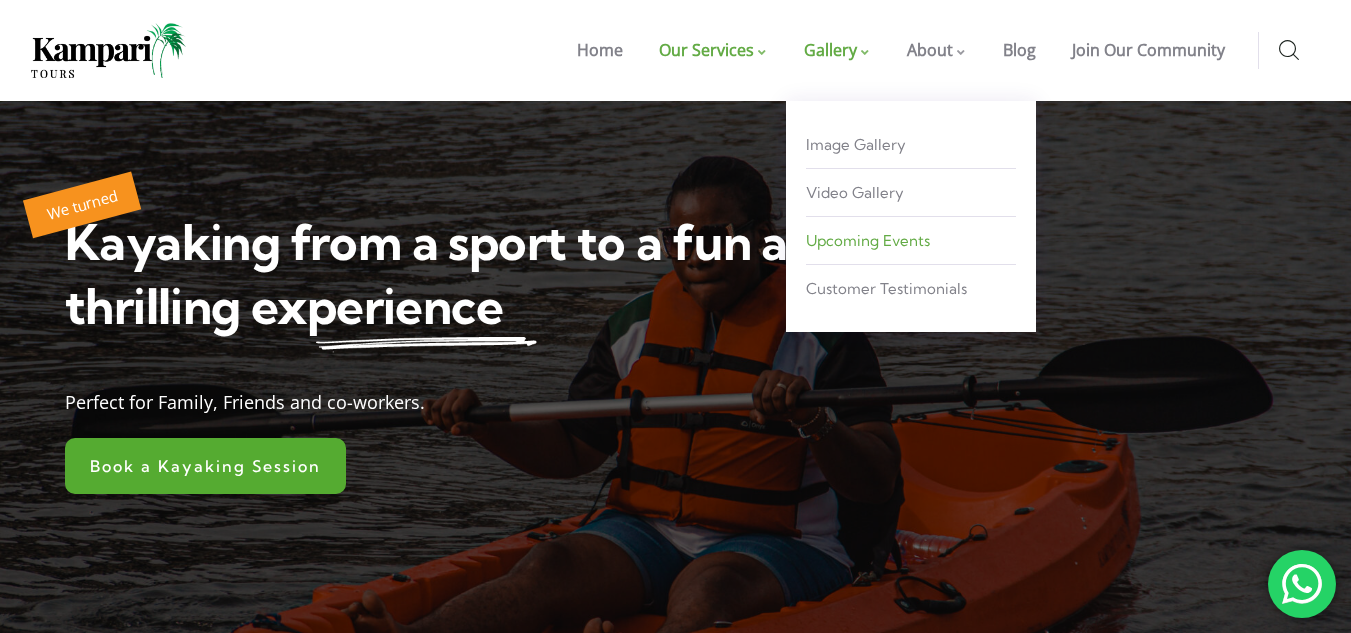 click on "Upcoming Events" at bounding box center [868, 240] 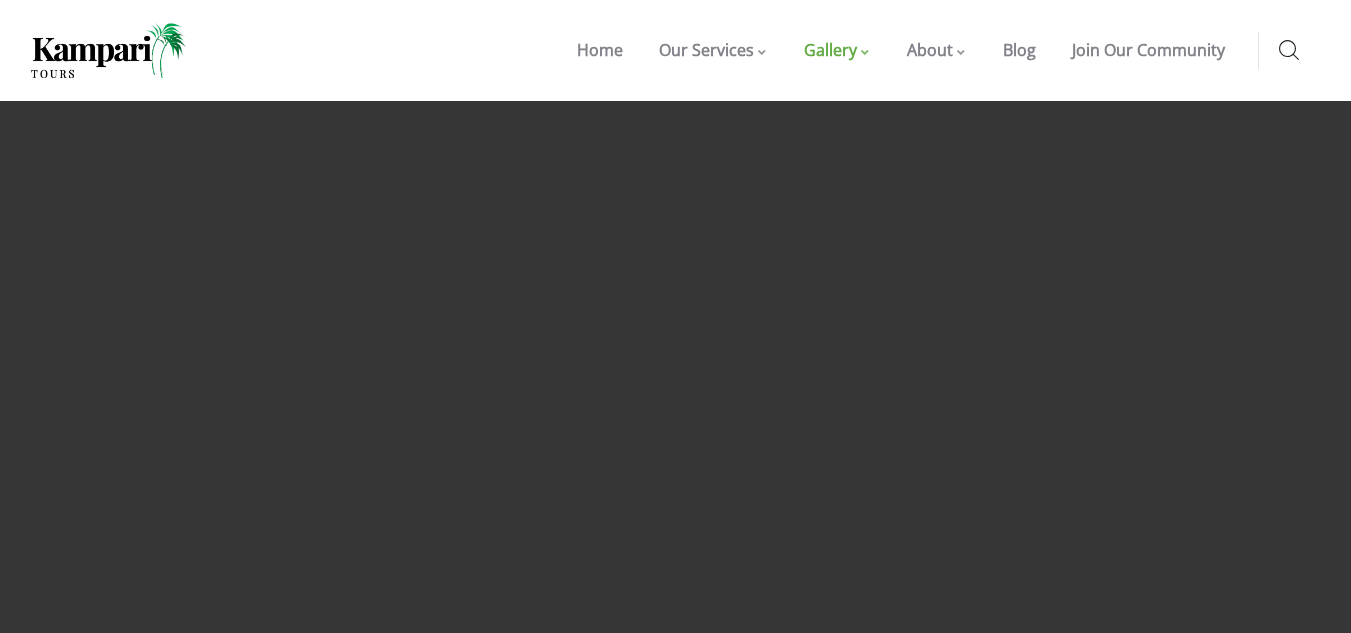 scroll, scrollTop: 0, scrollLeft: 0, axis: both 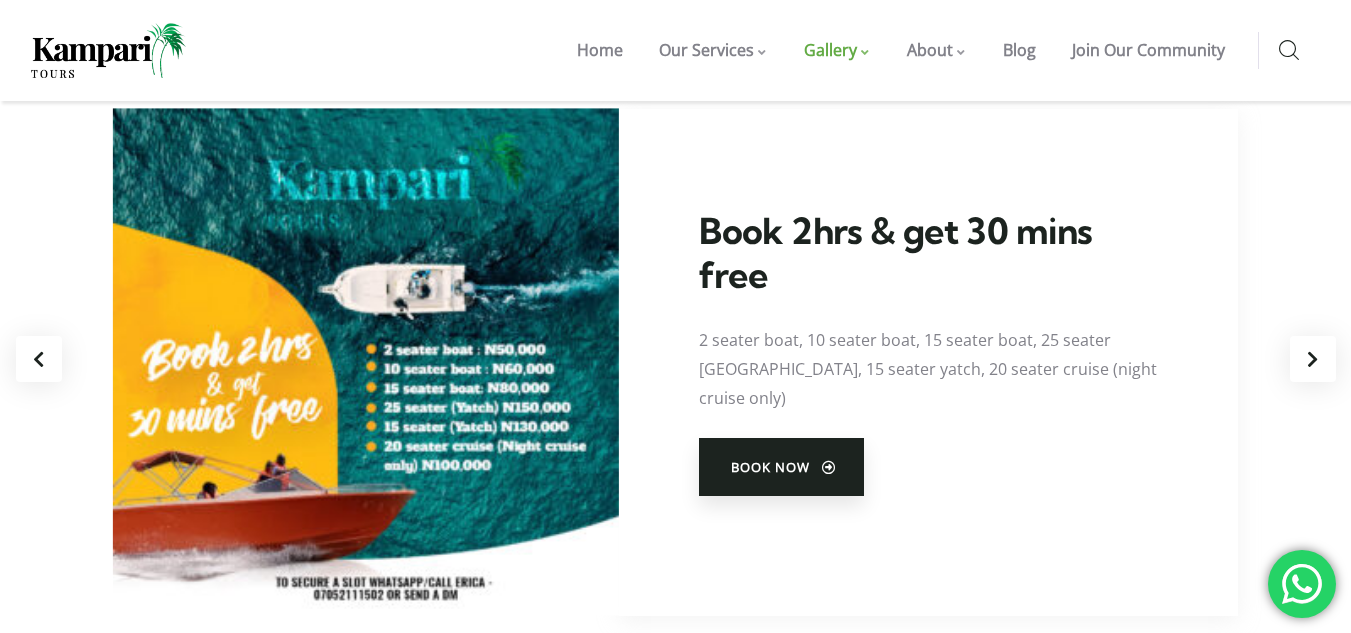 click on "Book Now" at bounding box center (781, 467) 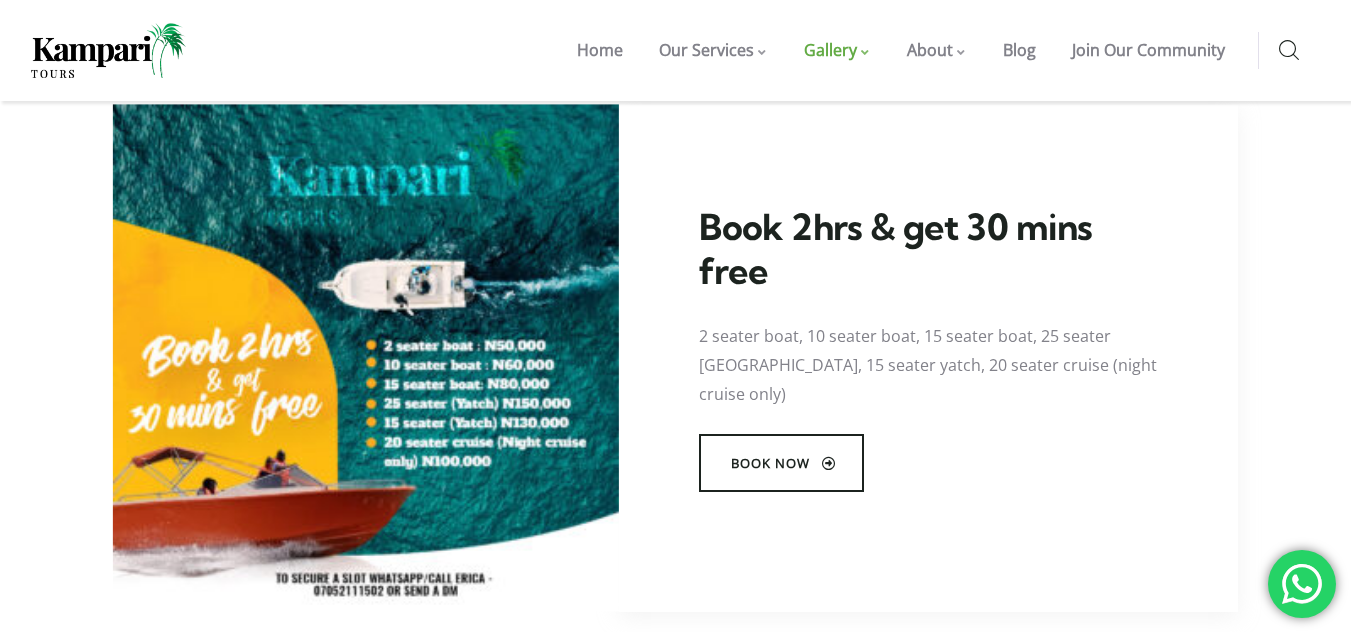 scroll, scrollTop: 760, scrollLeft: 0, axis: vertical 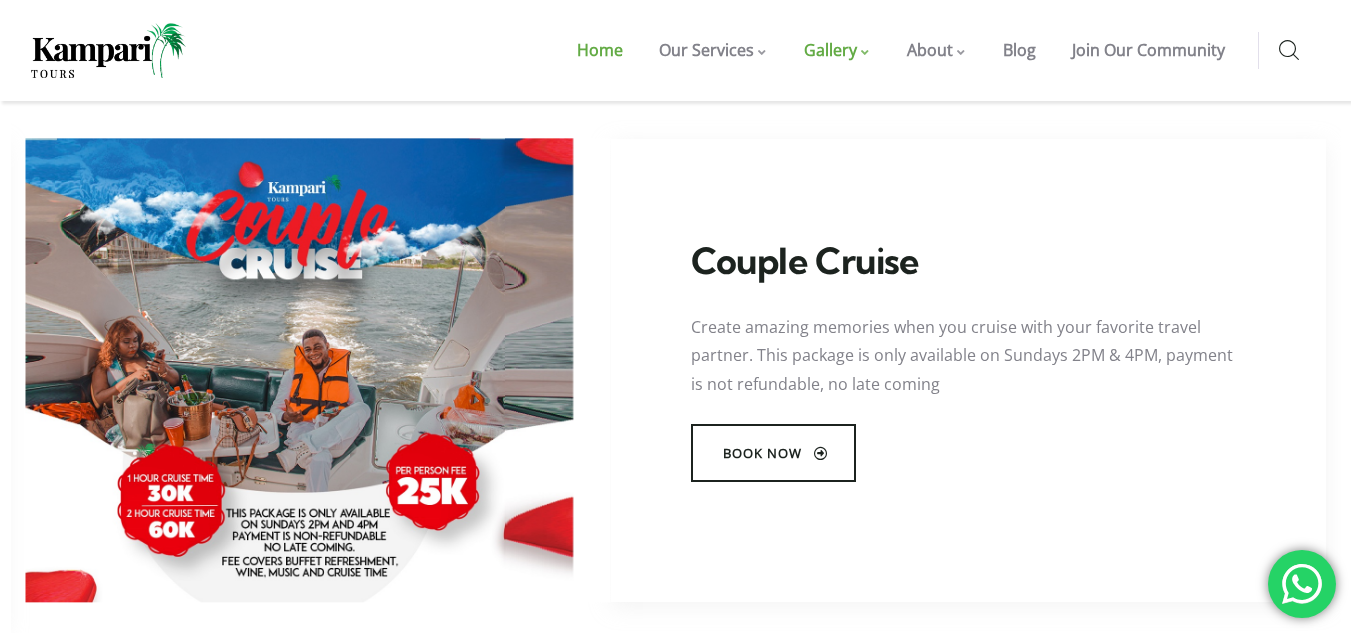 click on "Home" at bounding box center (600, 50) 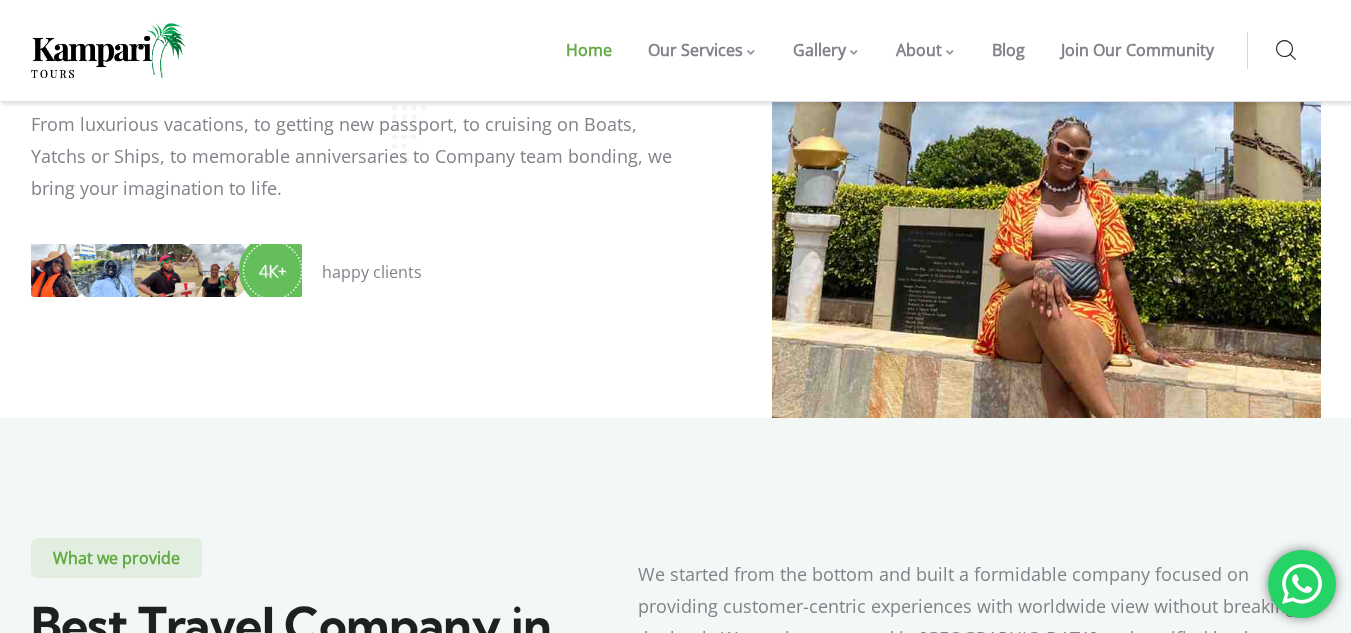 scroll, scrollTop: 200, scrollLeft: 0, axis: vertical 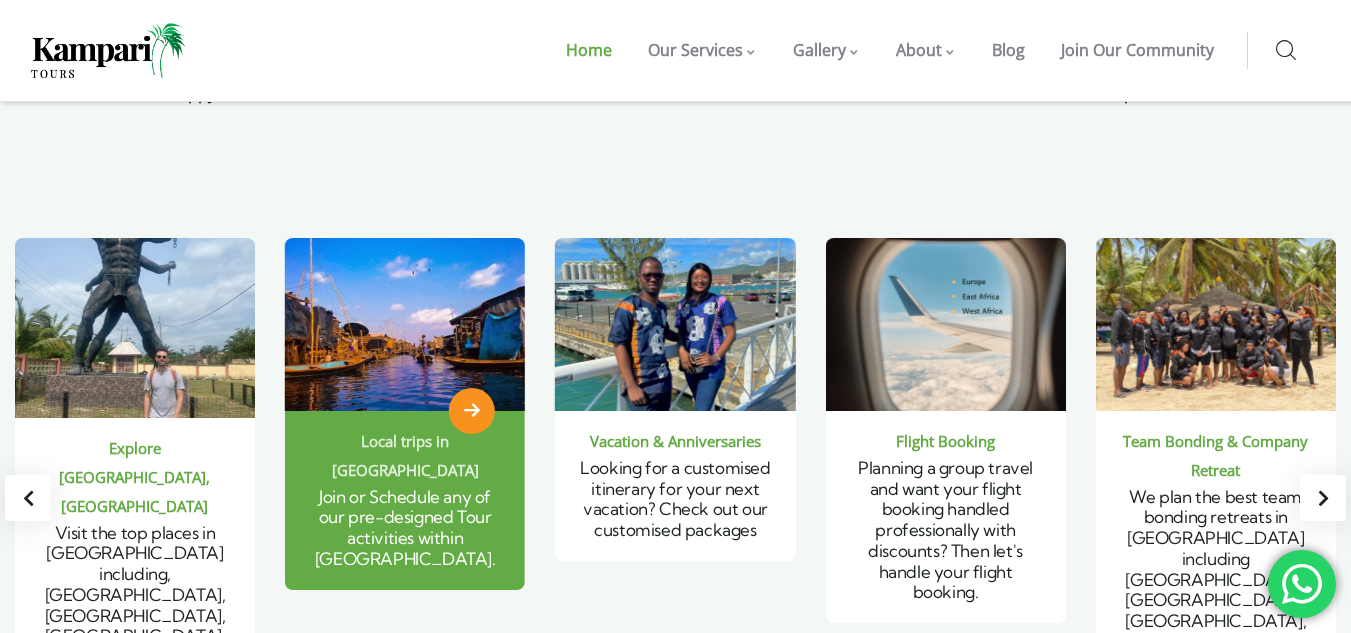 click at bounding box center (405, 325) 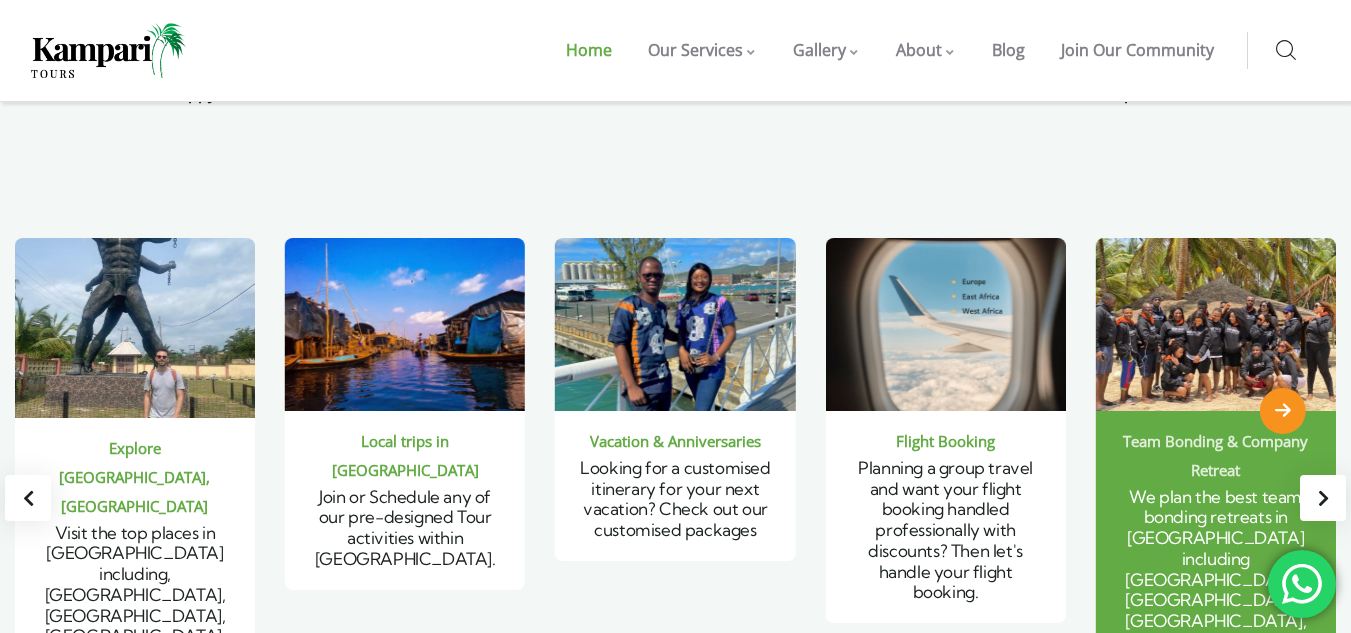 click at bounding box center [1283, 411] 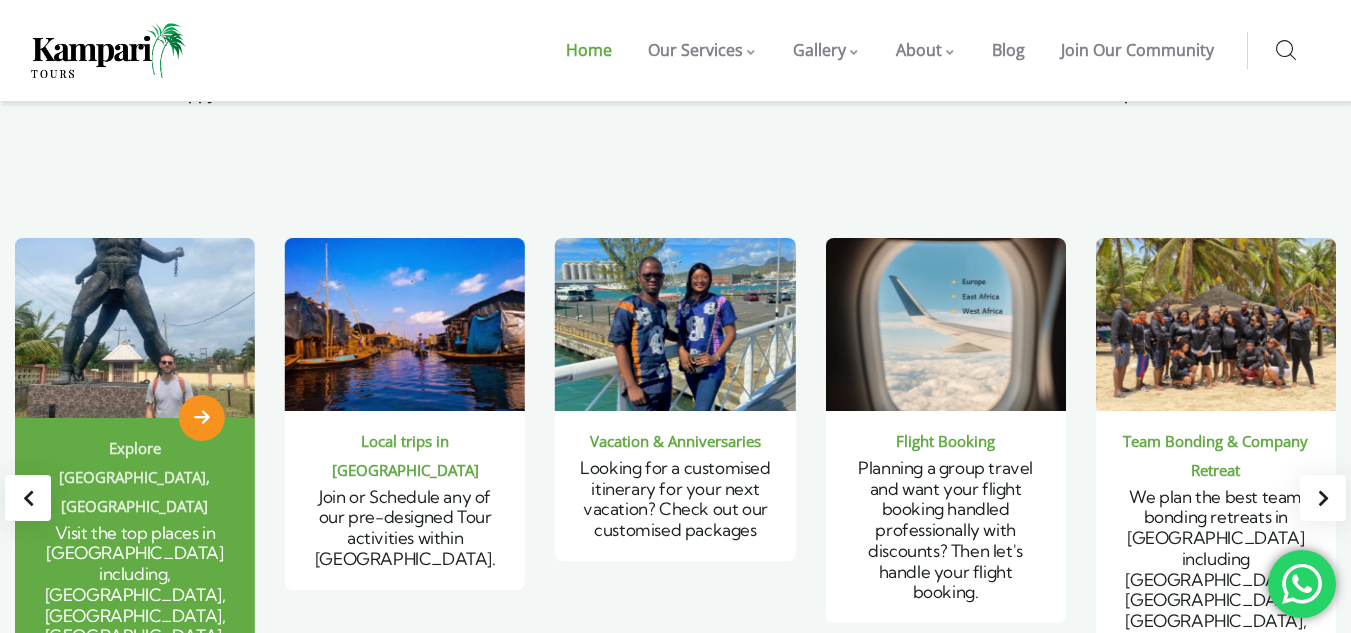 click at bounding box center (202, 418) 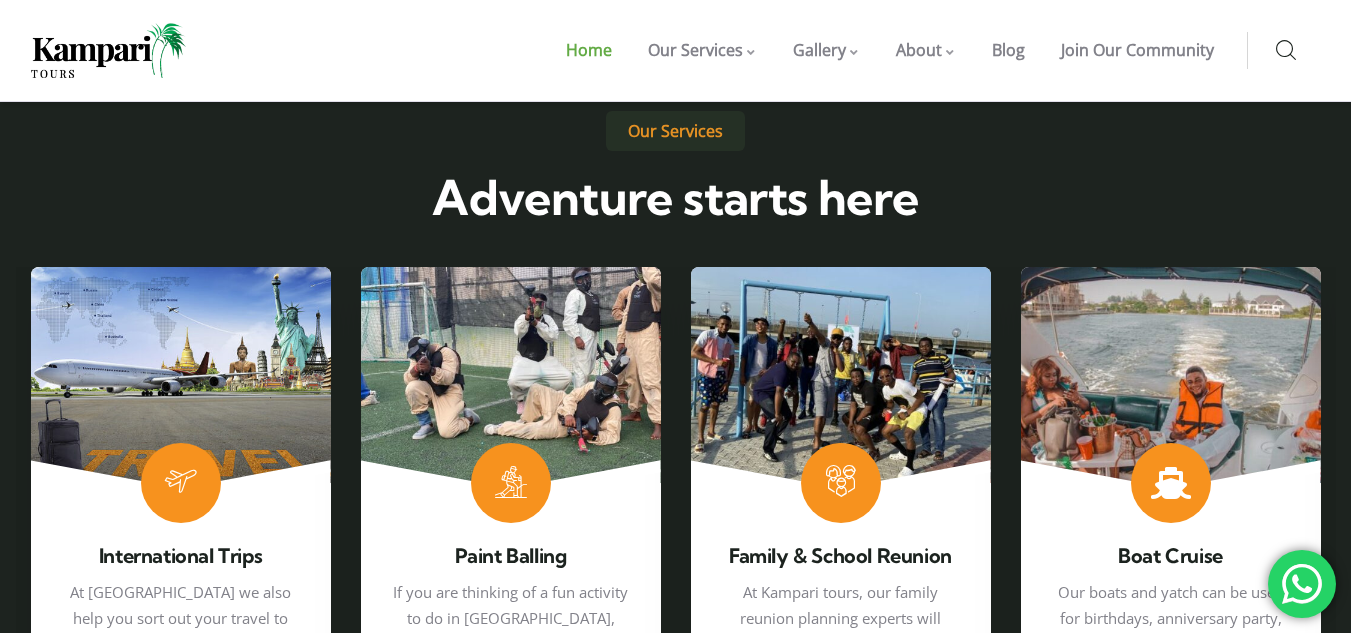 scroll, scrollTop: 2942, scrollLeft: 0, axis: vertical 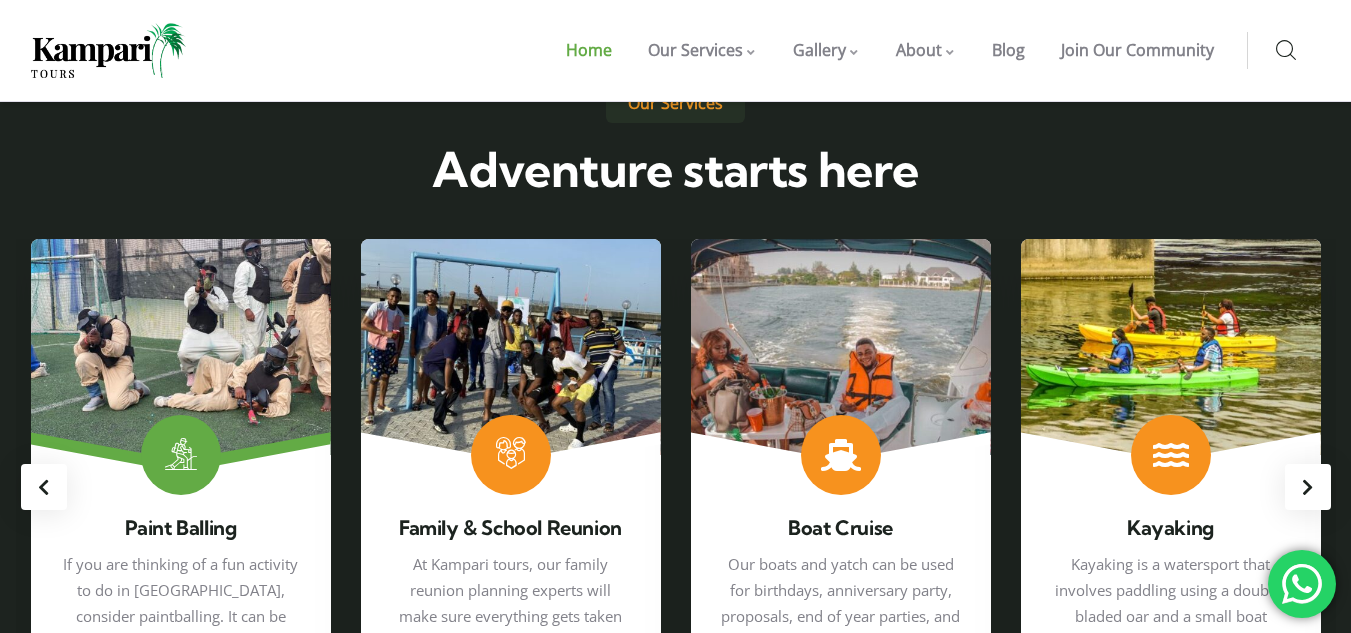 click at bounding box center [181, 461] 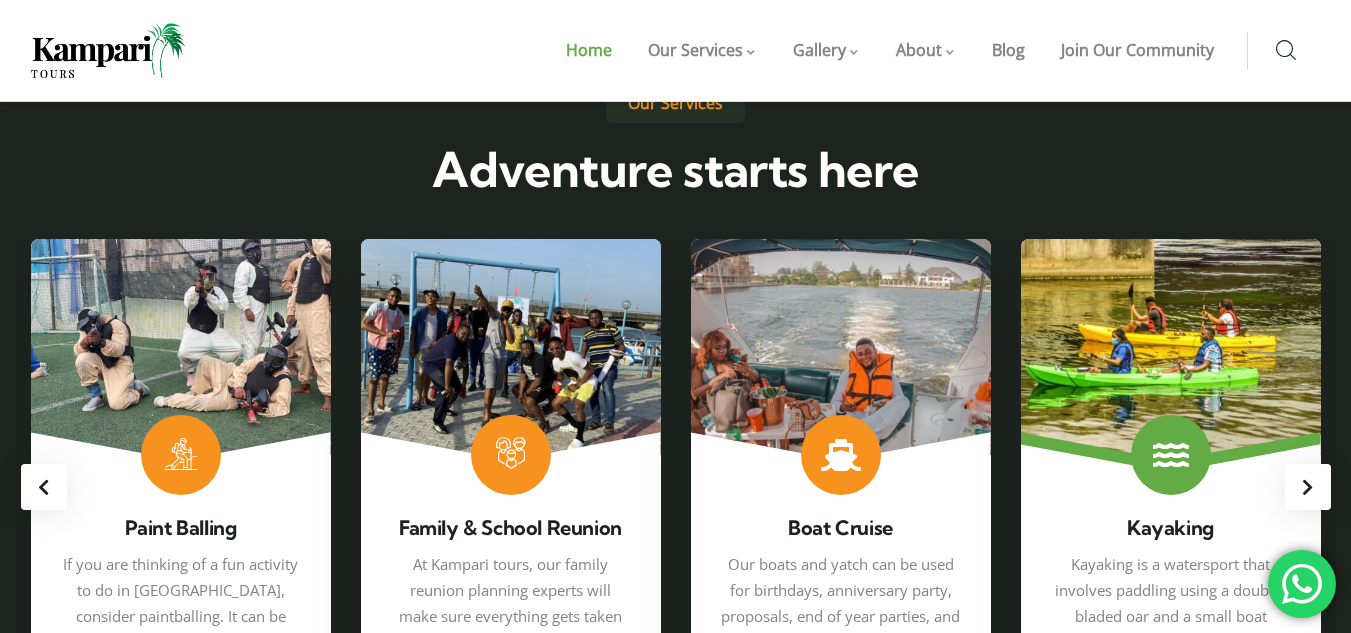 click at bounding box center [1171, 461] 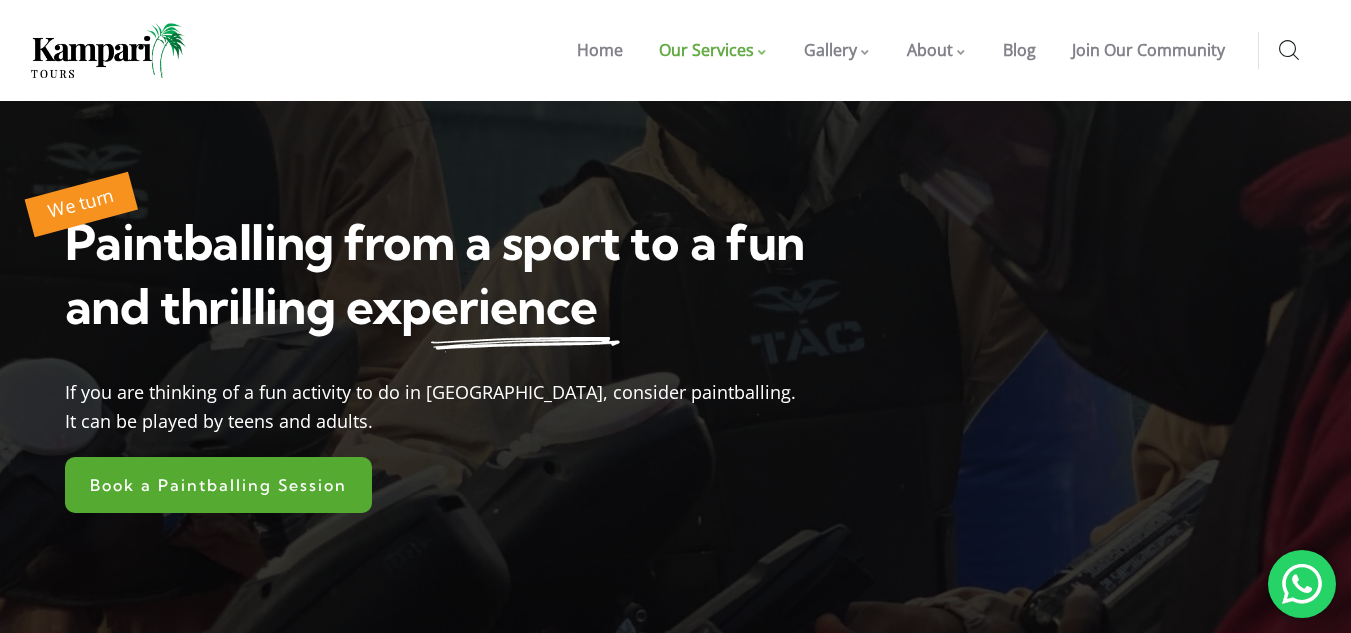 scroll, scrollTop: 0, scrollLeft: 0, axis: both 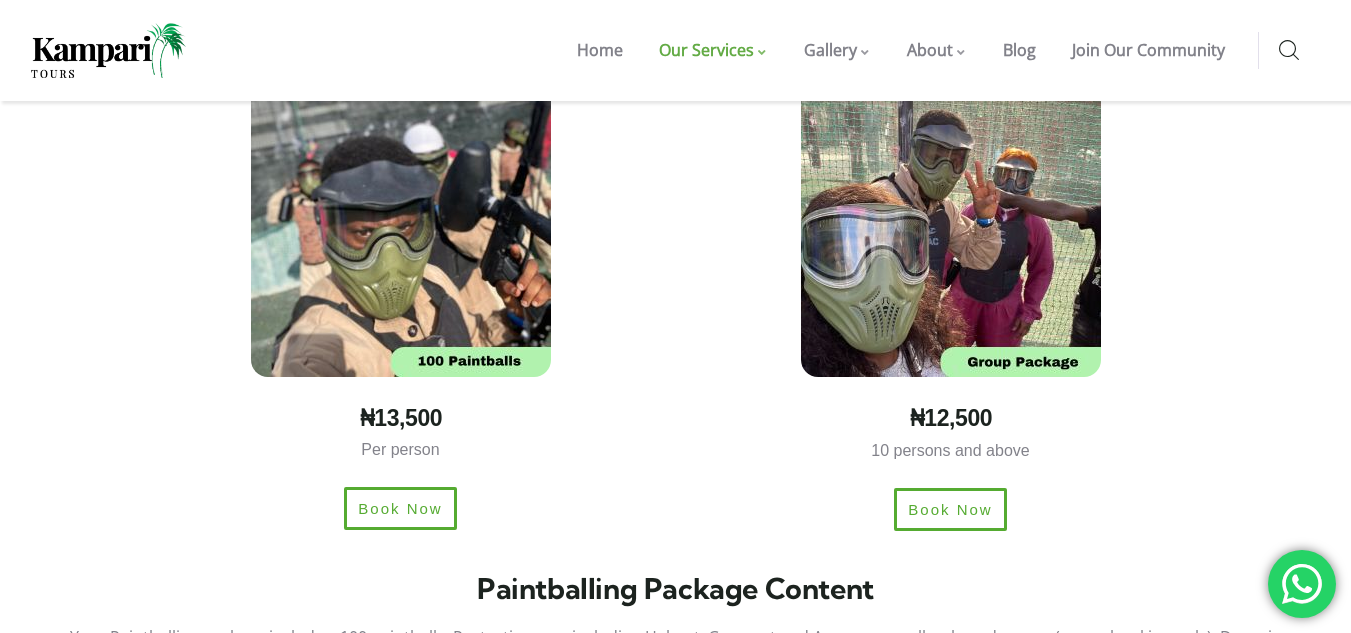 click on "₦13,500
Per person
Book Now" at bounding box center [401, 304] 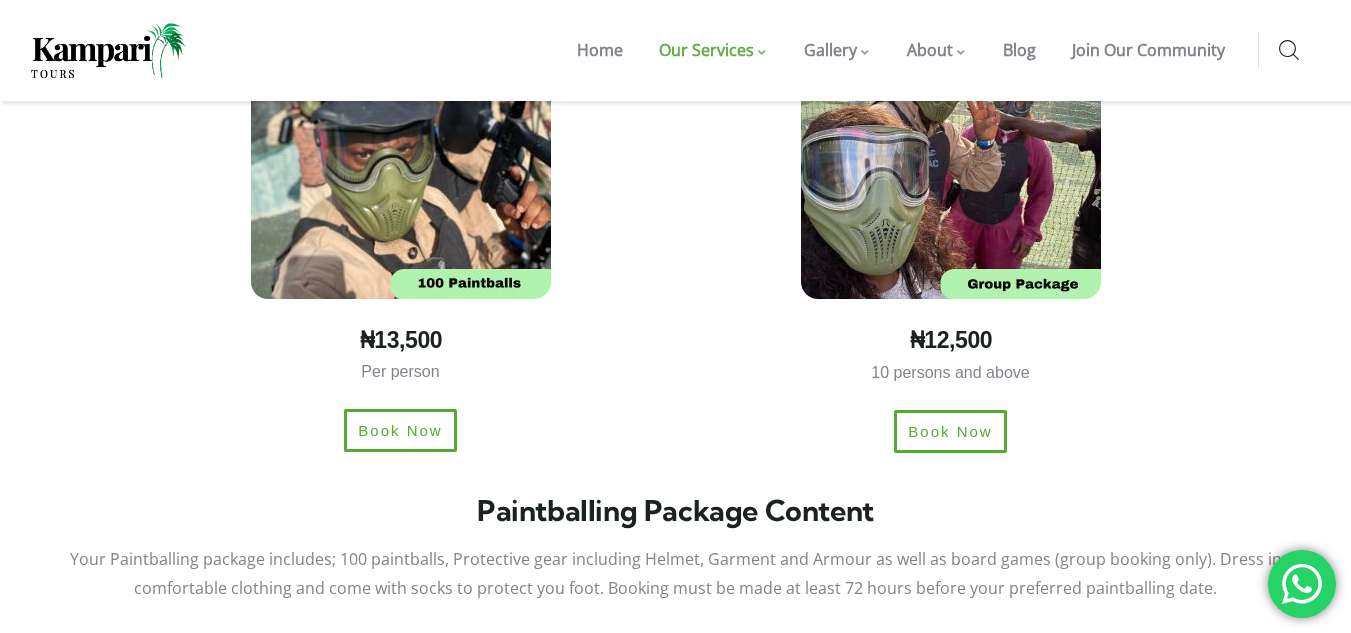 scroll, scrollTop: 1533, scrollLeft: 0, axis: vertical 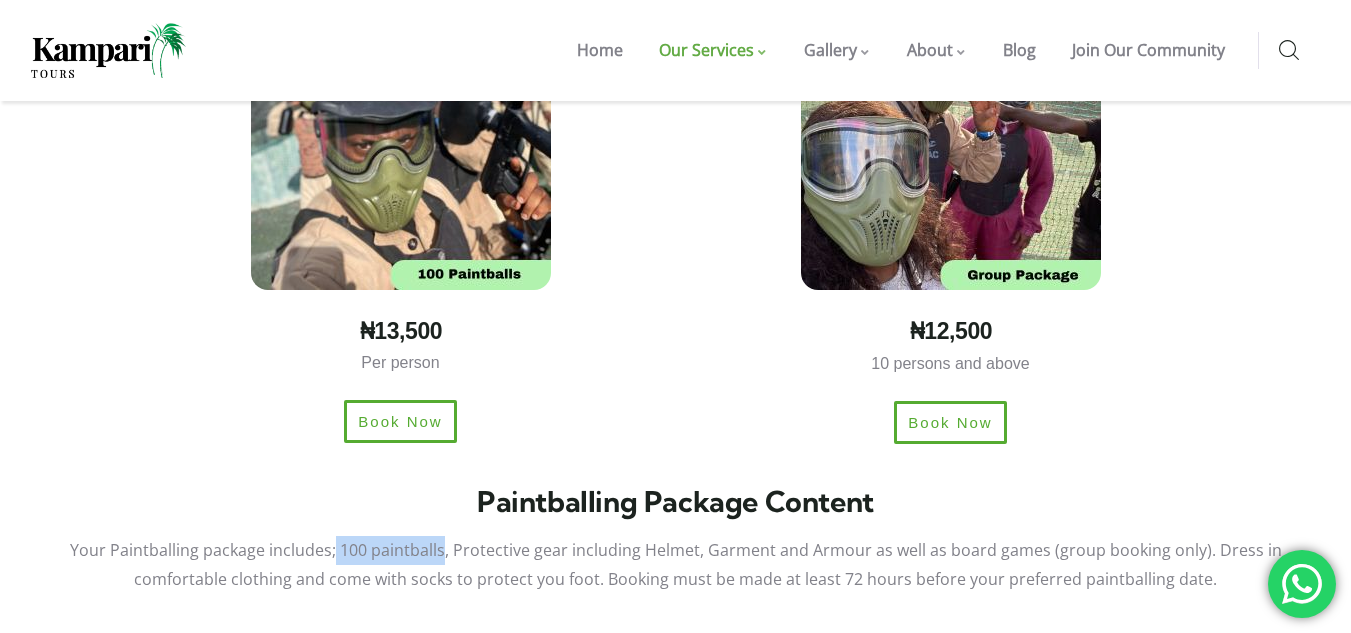 drag, startPoint x: 294, startPoint y: 542, endPoint x: 398, endPoint y: 543, distance: 104.00481 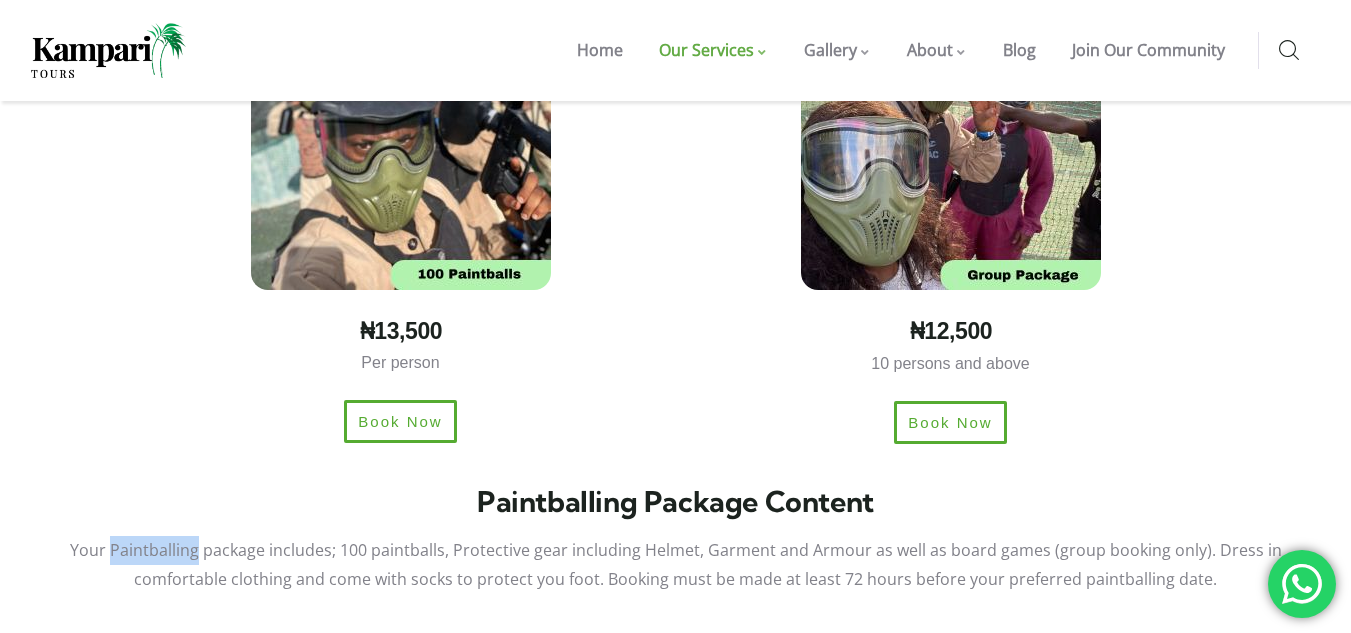 drag, startPoint x: 69, startPoint y: 548, endPoint x: 158, endPoint y: 551, distance: 89.050545 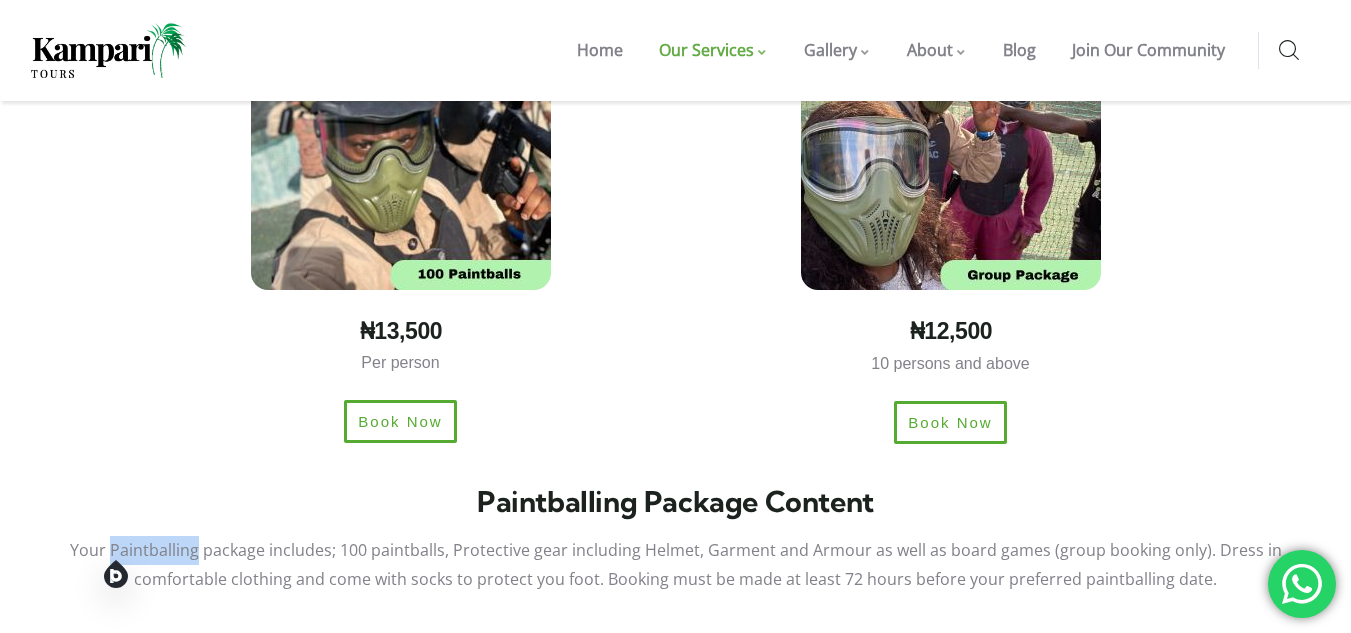 copy on "Paintballing" 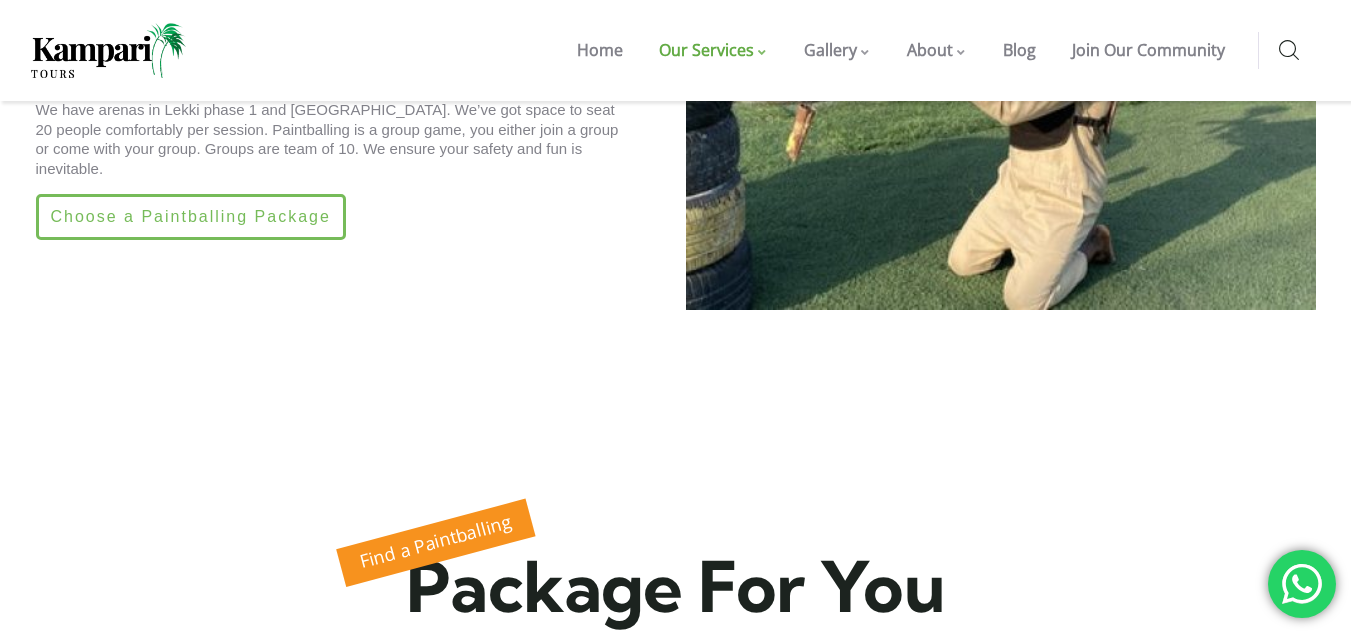 scroll, scrollTop: 0, scrollLeft: 0, axis: both 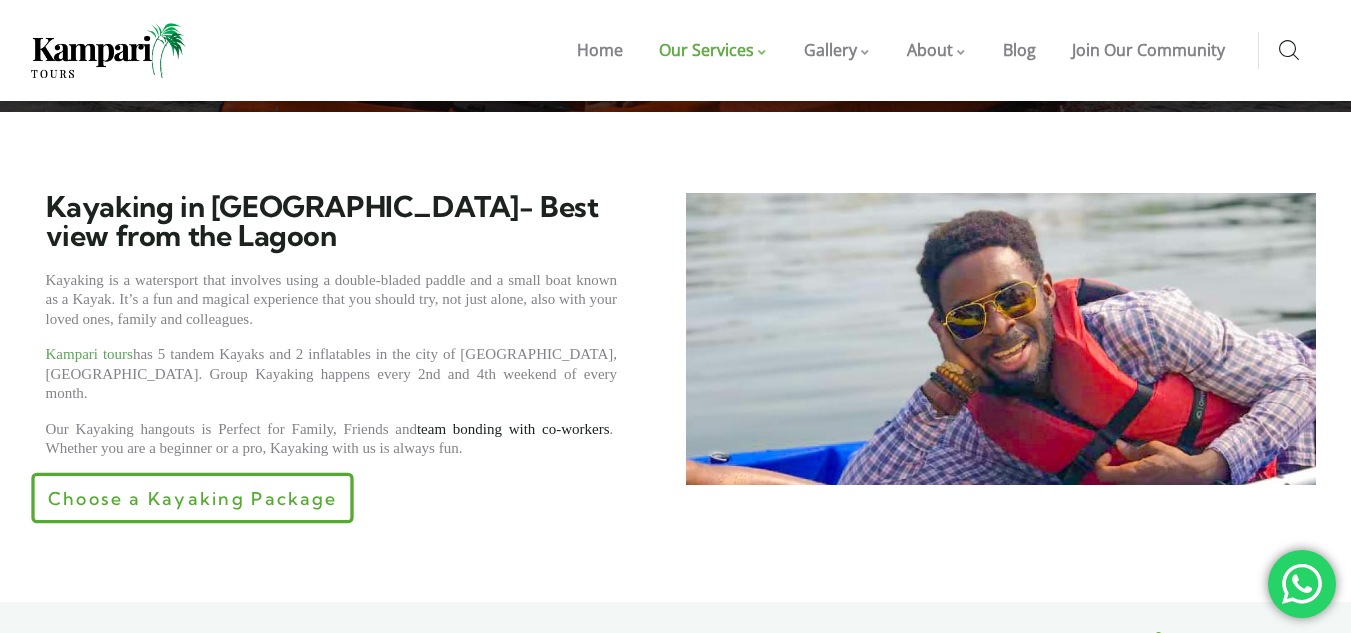 click on "Choose a Kayaking Package" at bounding box center [191, 498] 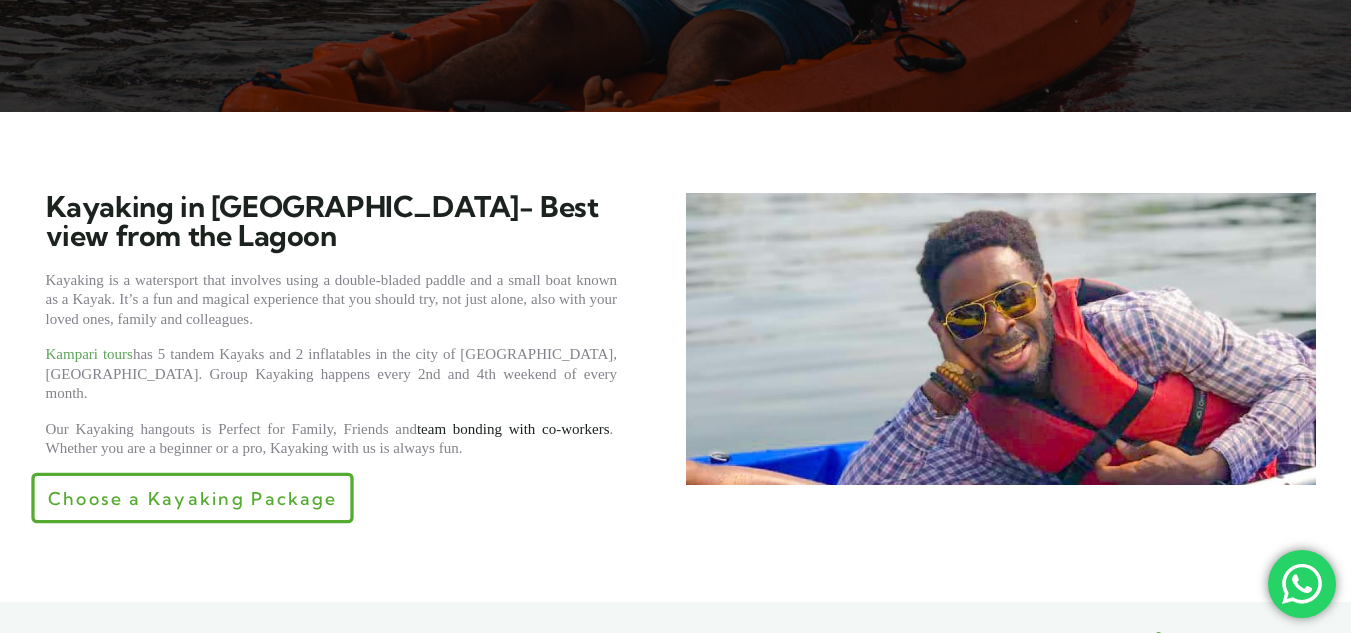 scroll, scrollTop: 0, scrollLeft: 0, axis: both 